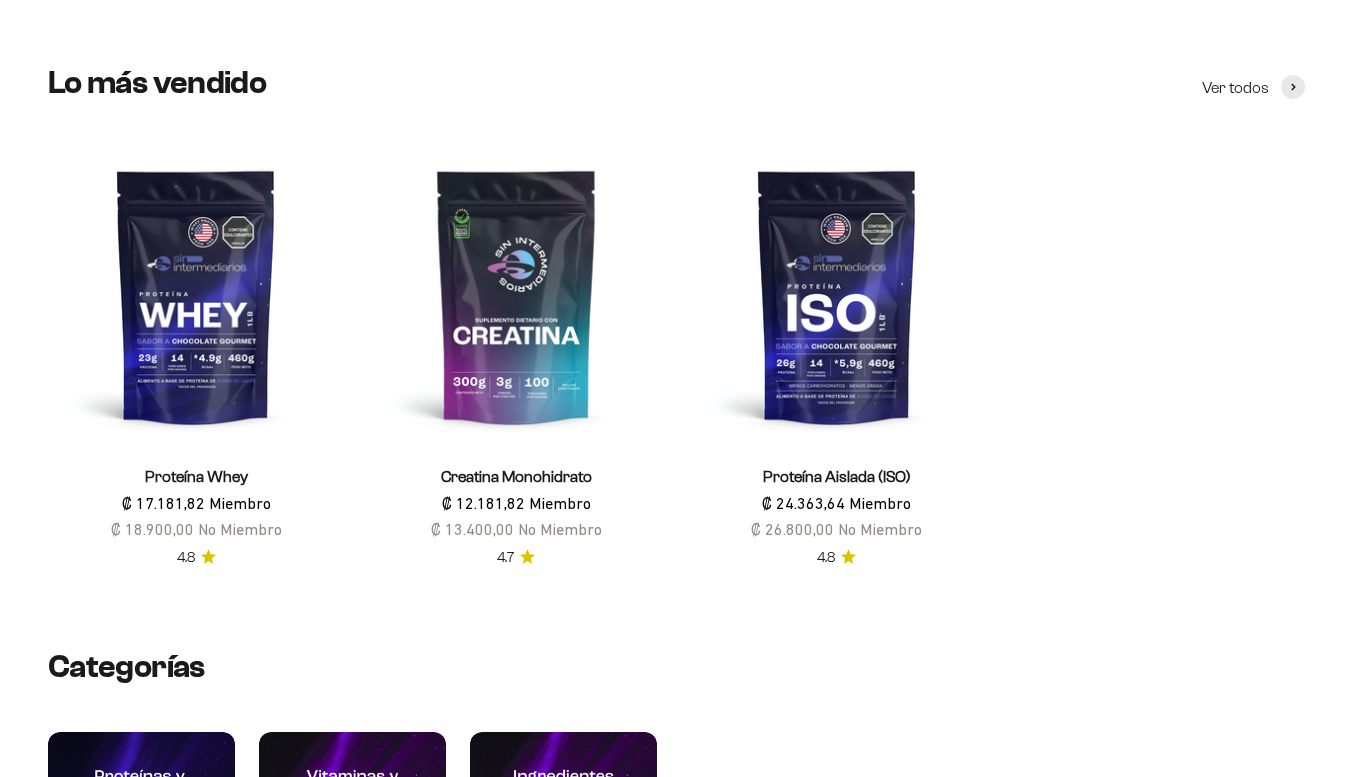 scroll, scrollTop: 657, scrollLeft: 0, axis: vertical 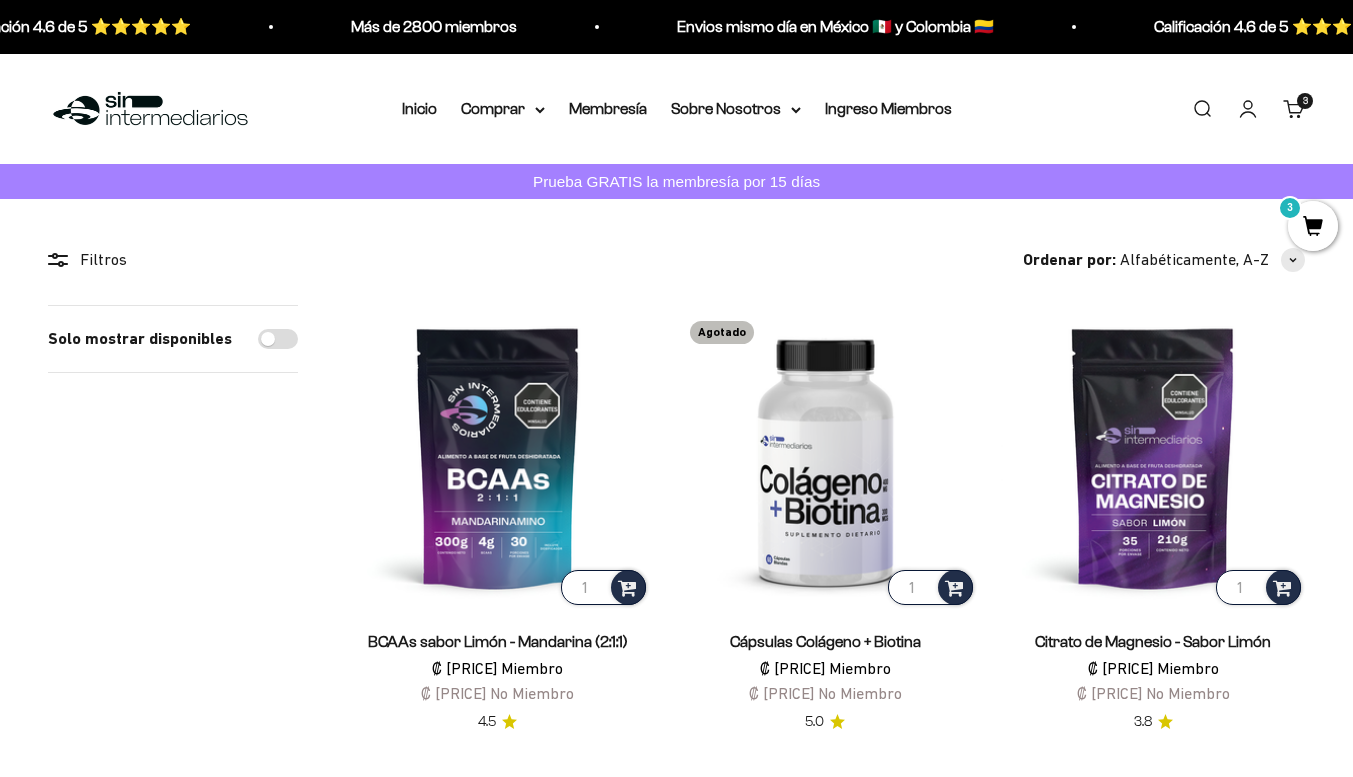 click on "Prueba GRATIS la membresía por 15 días" at bounding box center [676, 181] 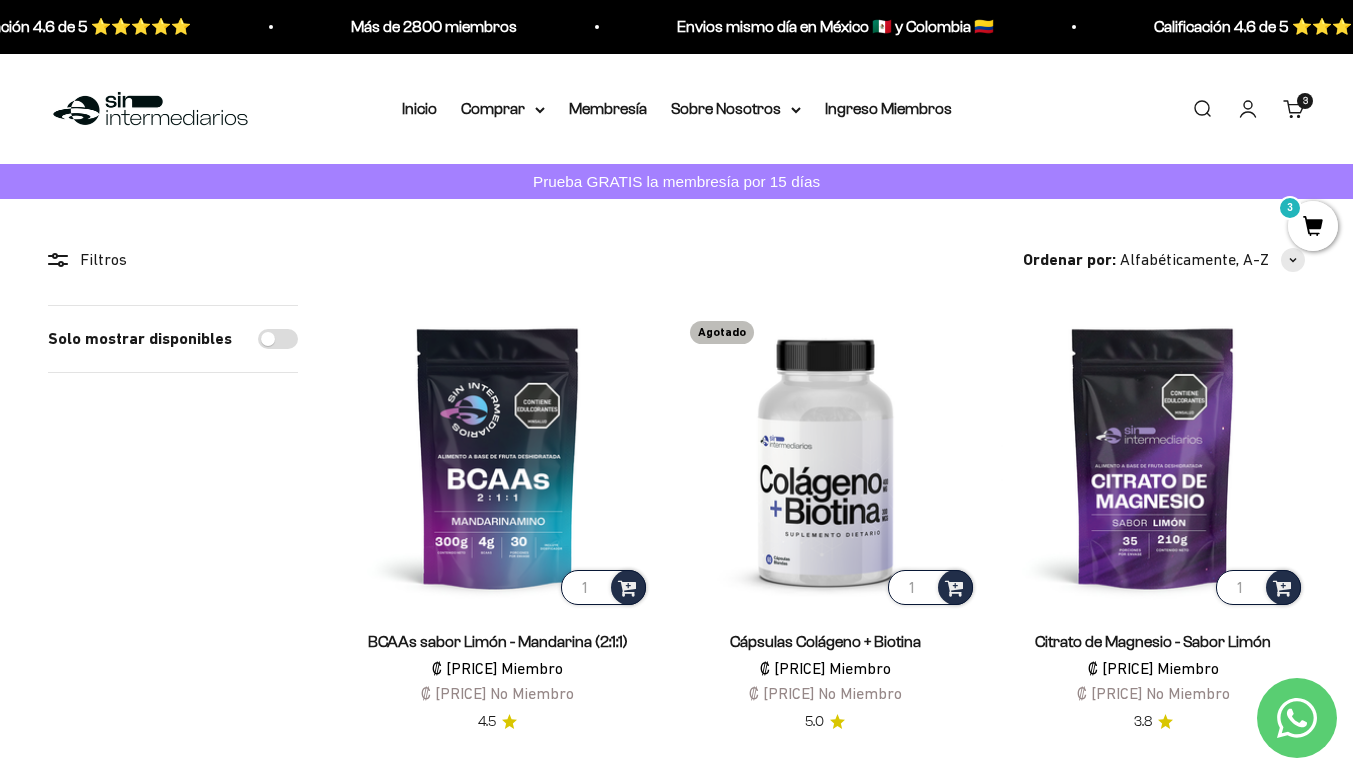 click on "Carrito
3 artículos
3" at bounding box center (1294, 109) 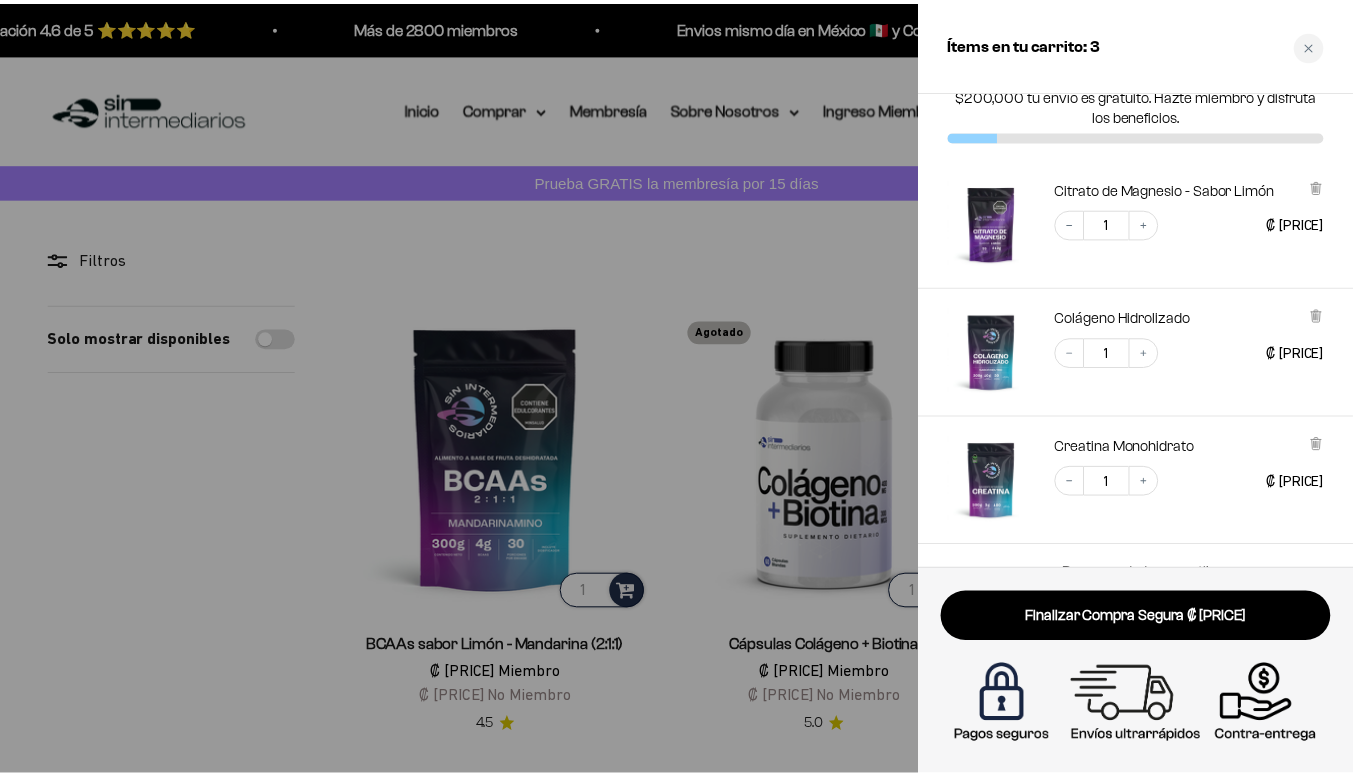 scroll, scrollTop: 195, scrollLeft: 0, axis: vertical 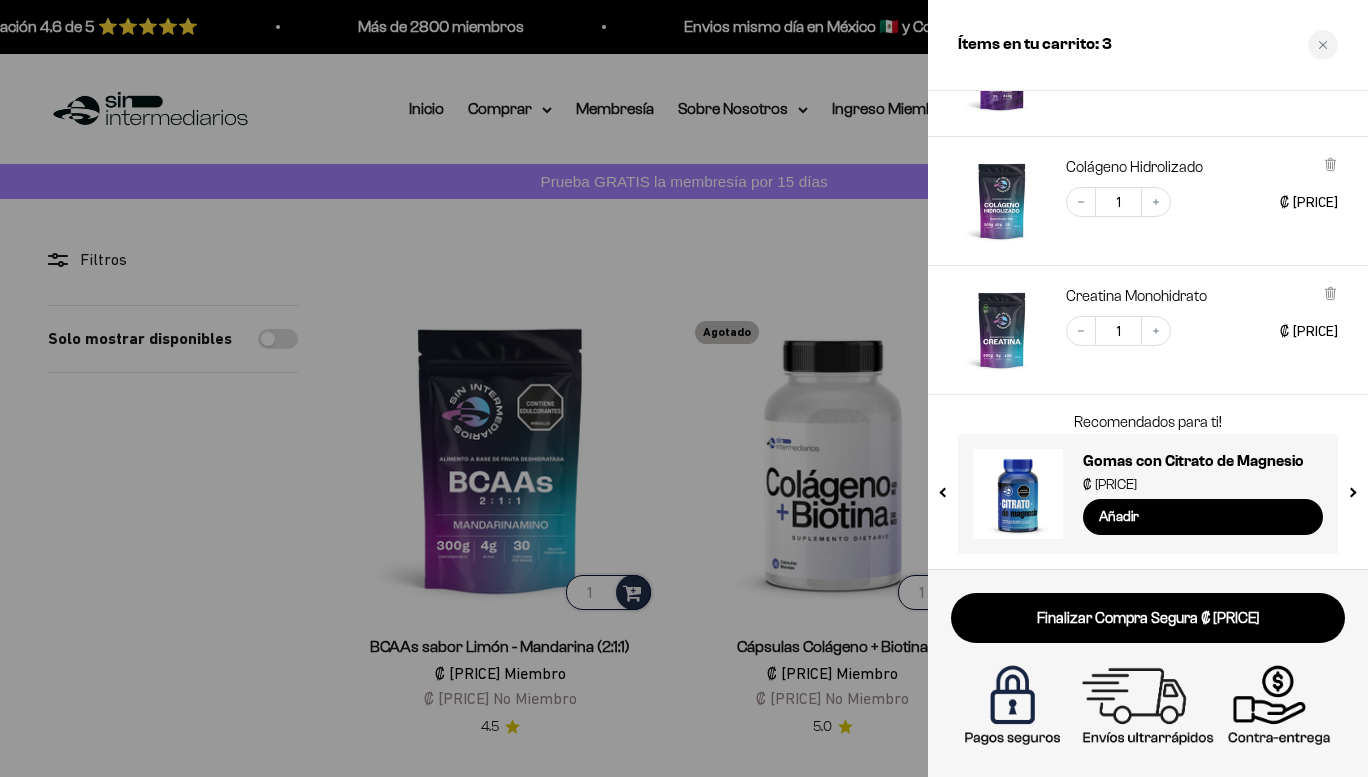 click at bounding box center [684, 388] 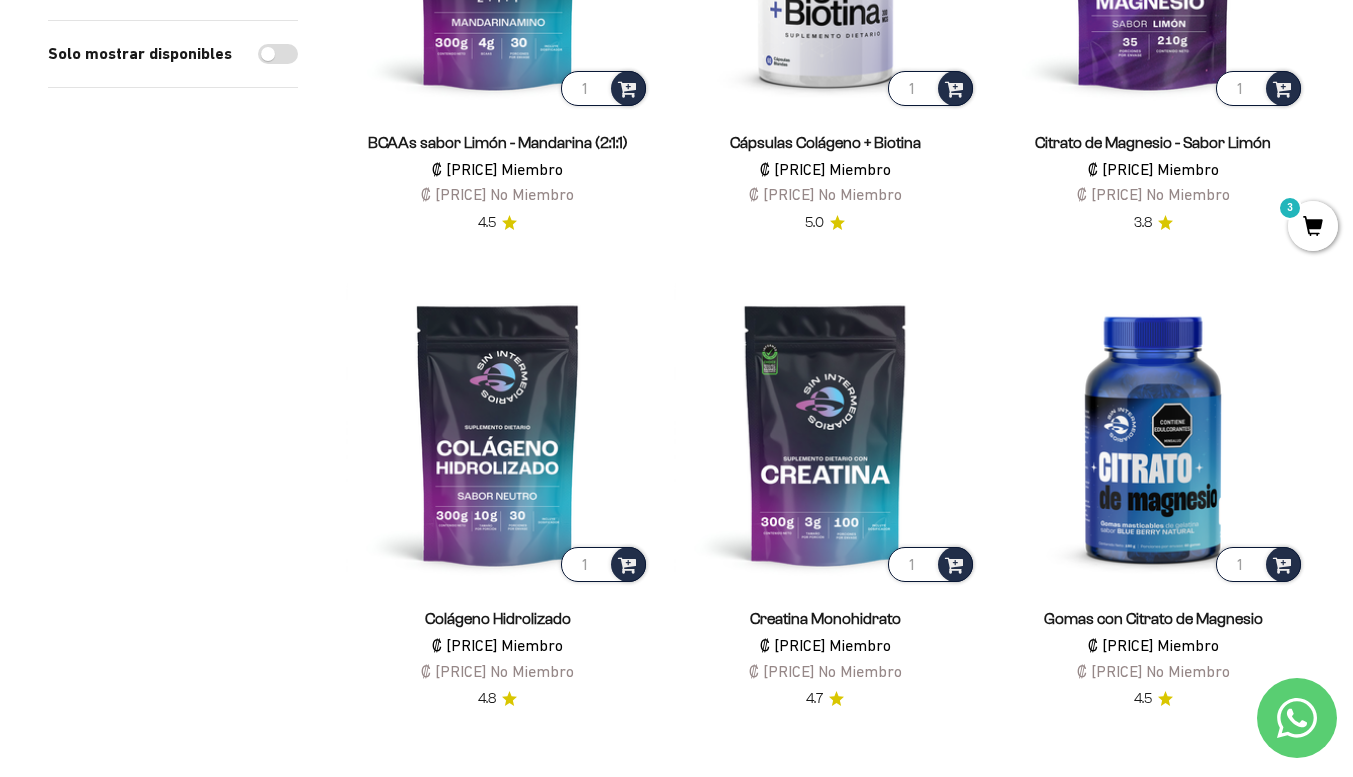 scroll, scrollTop: 0, scrollLeft: 0, axis: both 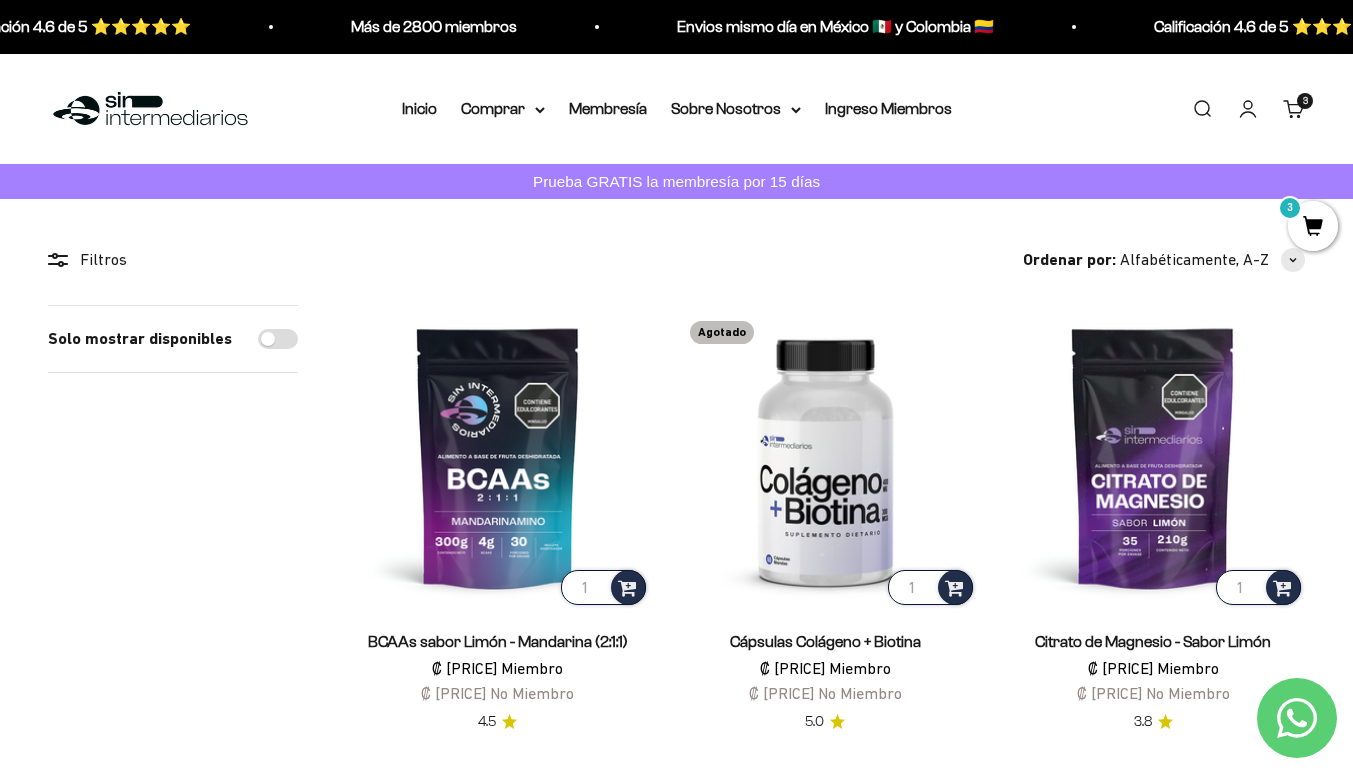 click on "Prueba GRATIS la membresía por 15 días" at bounding box center (676, 181) 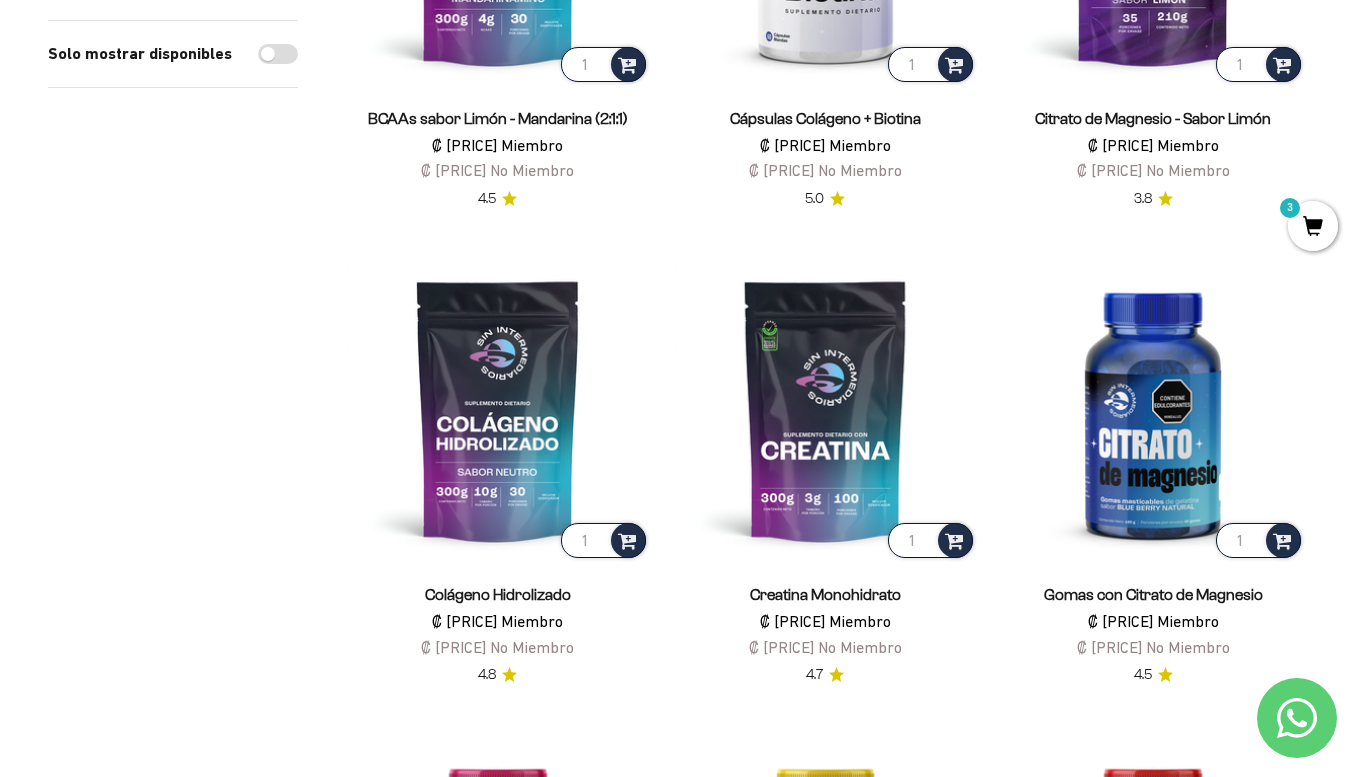 scroll, scrollTop: 500, scrollLeft: 0, axis: vertical 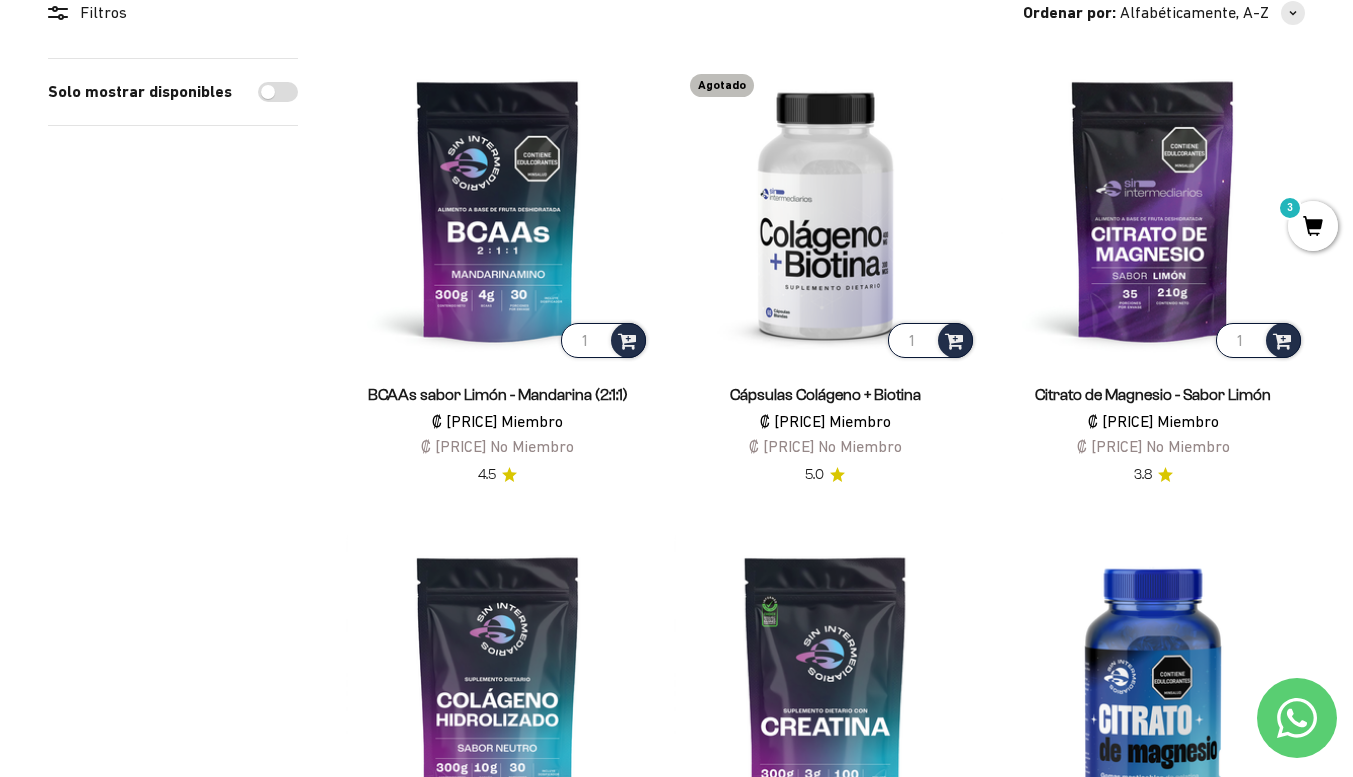 click on "Citrato de Magnesio - Sabor Limón" at bounding box center (1153, 394) 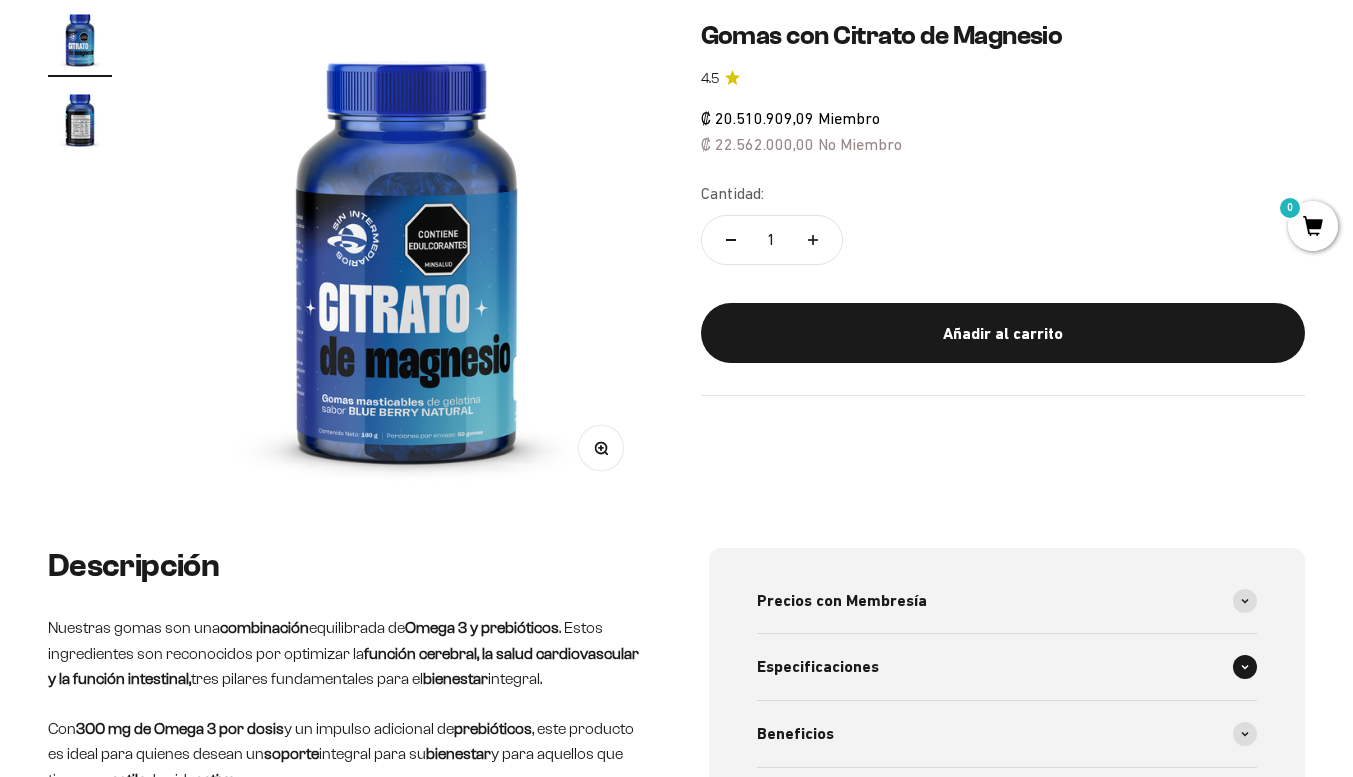 scroll, scrollTop: 471, scrollLeft: 0, axis: vertical 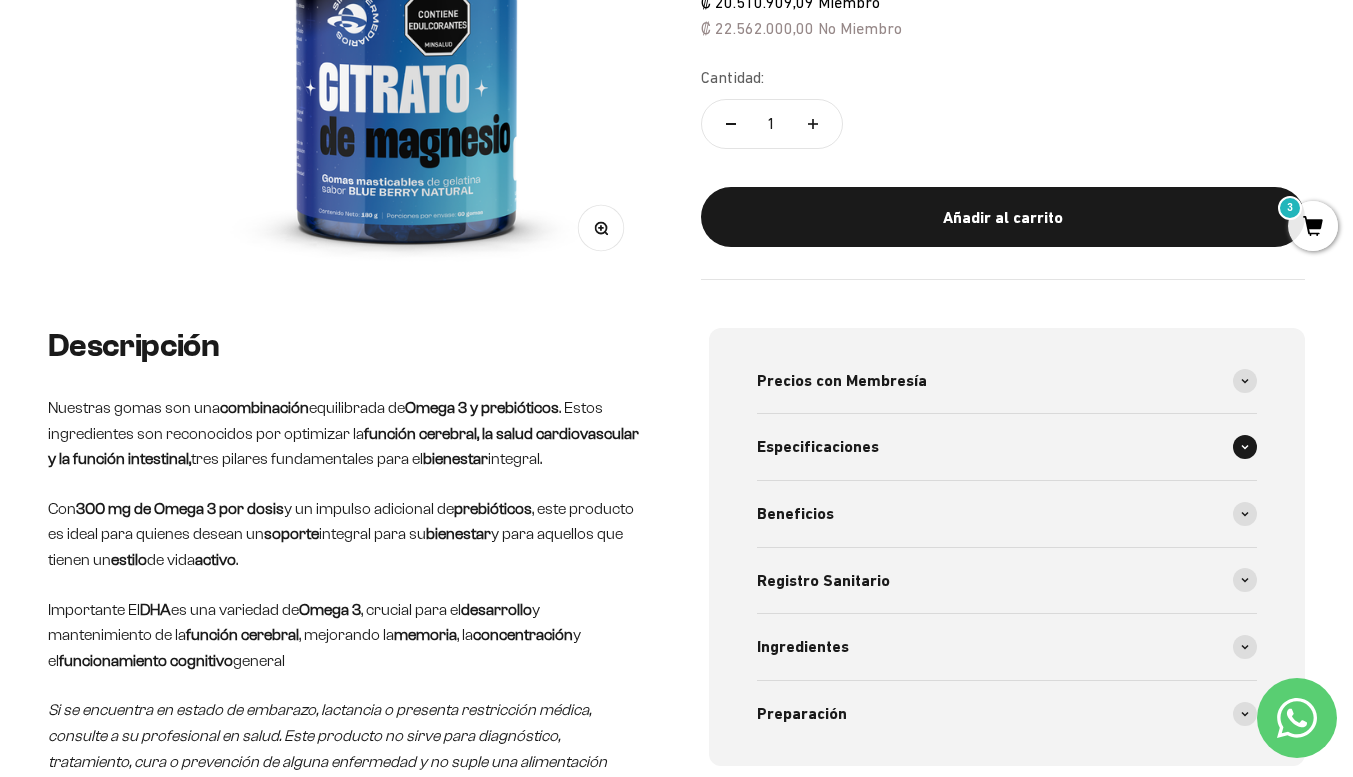 click on "Especificaciones" at bounding box center [1007, 447] 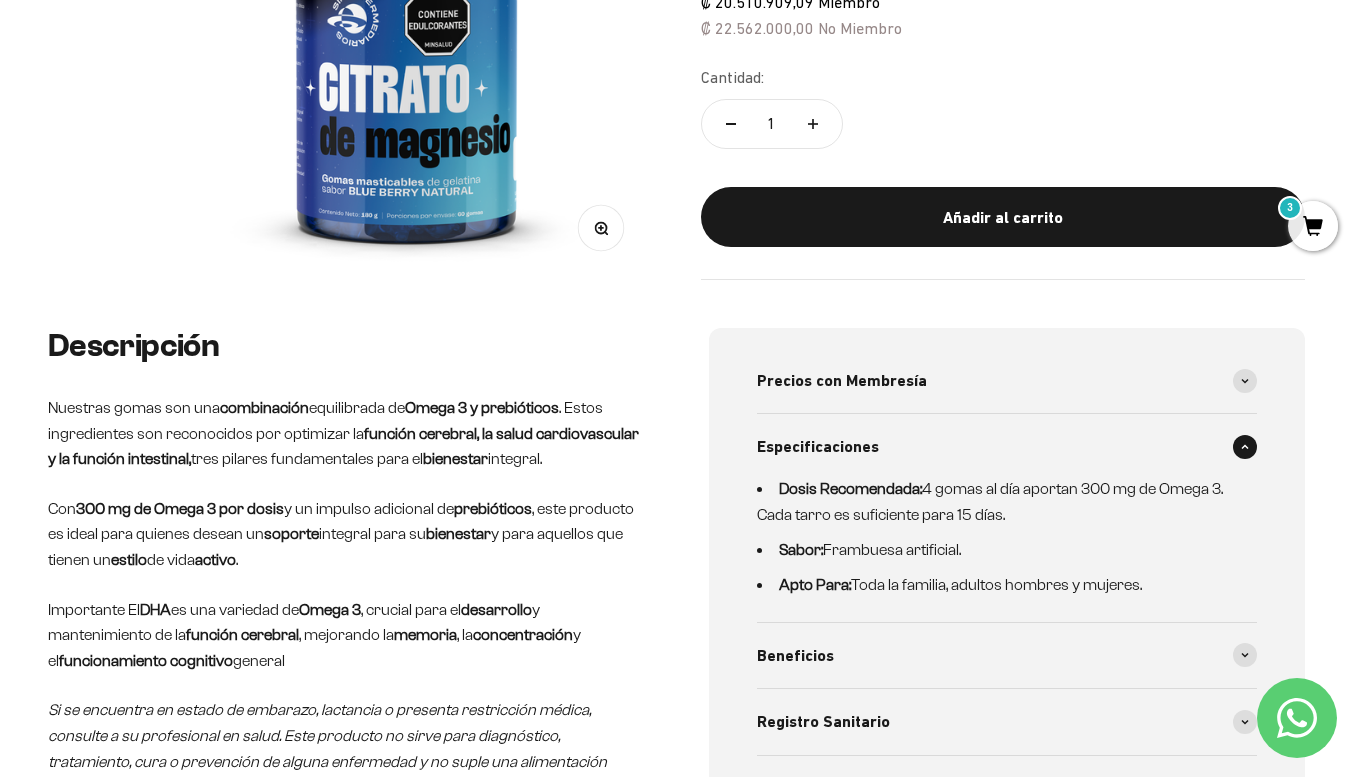 click on "Especificaciones" at bounding box center [1007, 447] 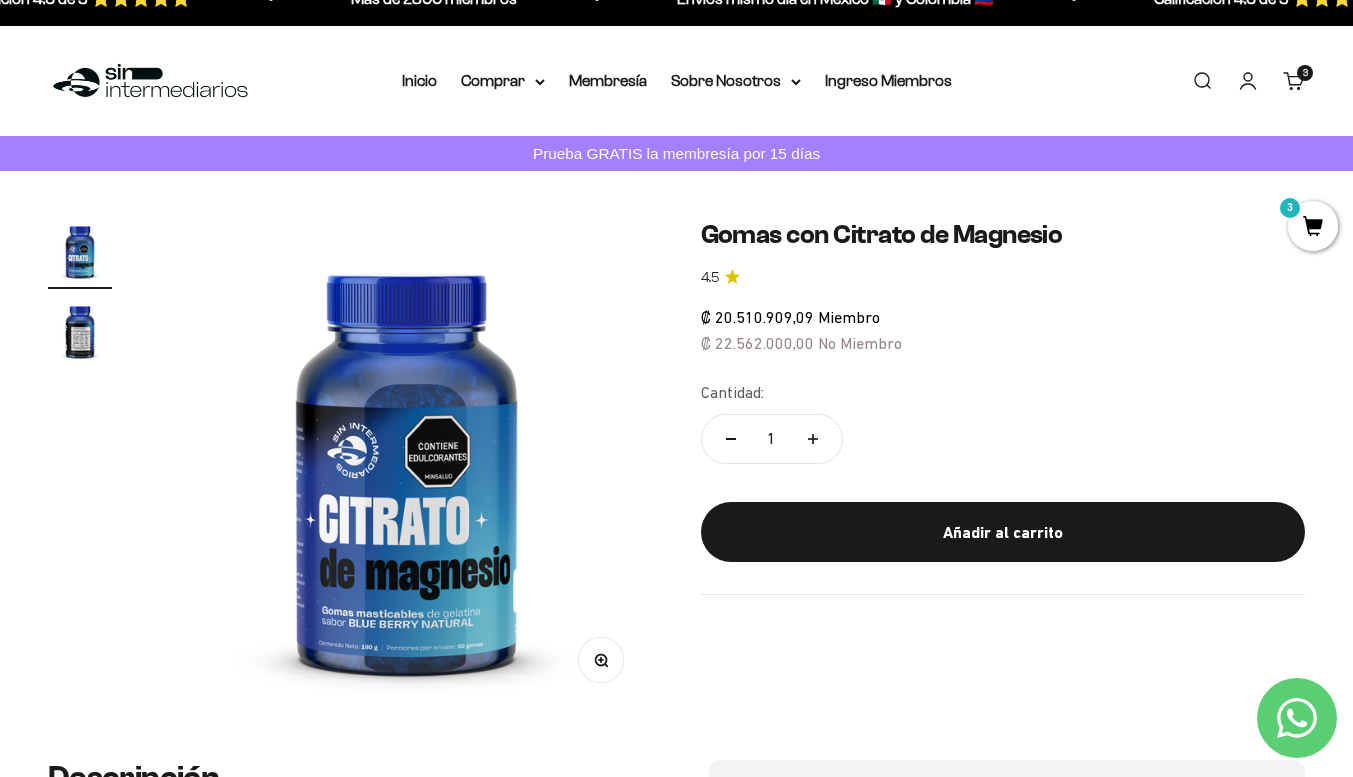 scroll, scrollTop: 0, scrollLeft: 0, axis: both 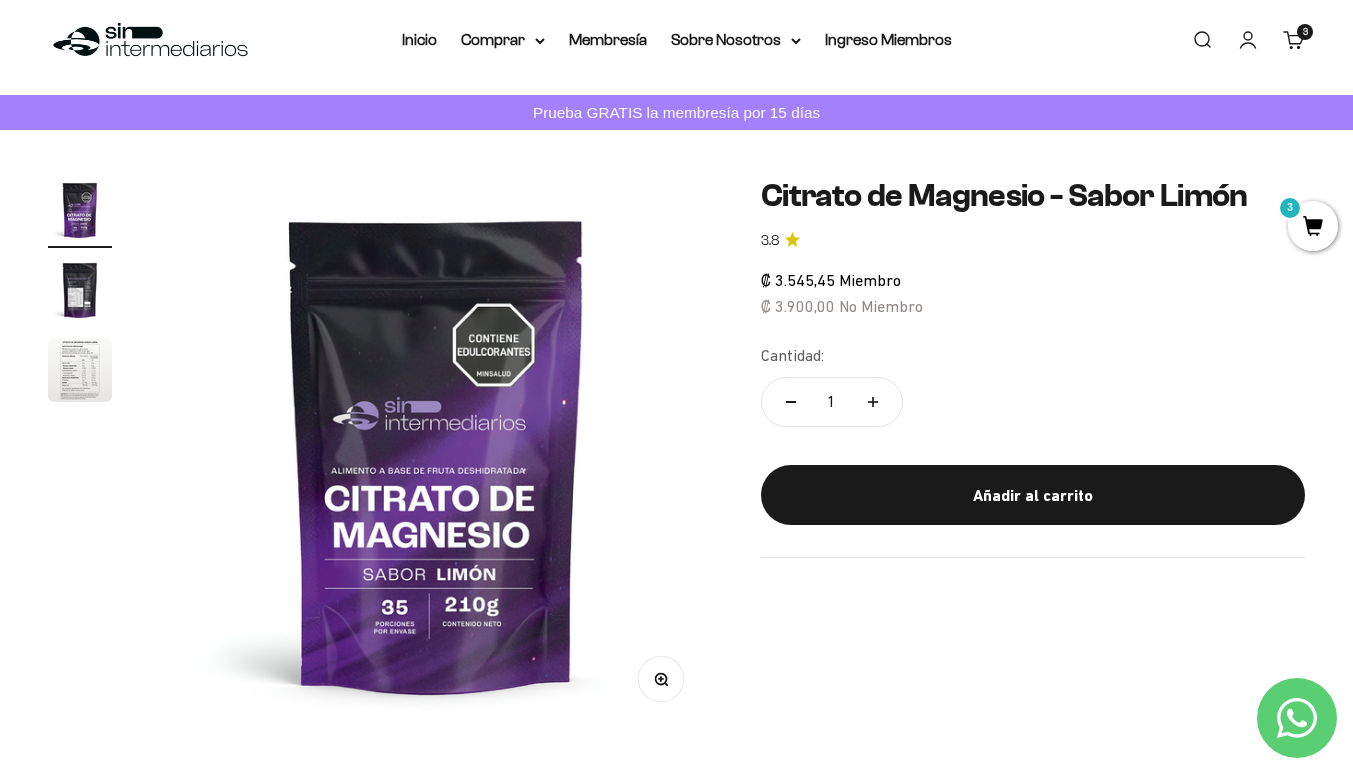 click at bounding box center [80, 370] 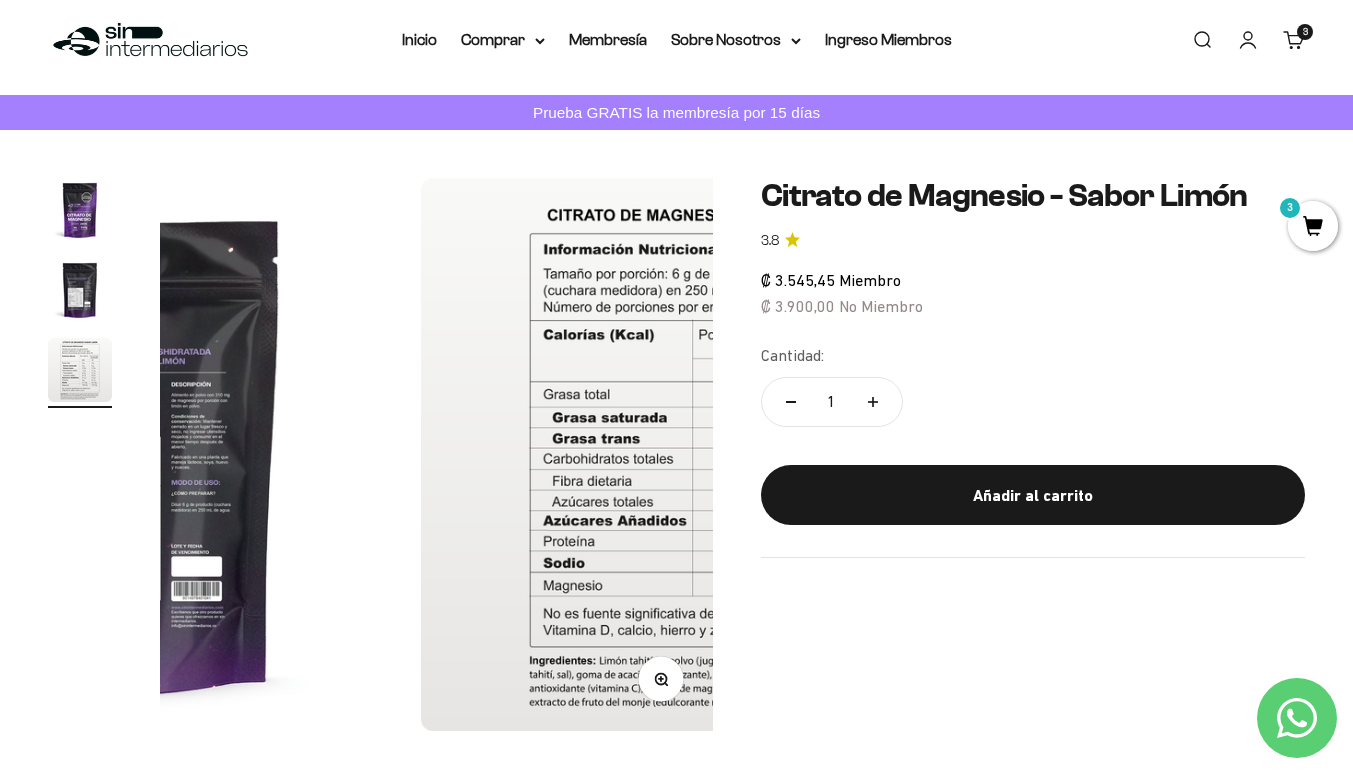 scroll, scrollTop: 0, scrollLeft: 1130, axis: horizontal 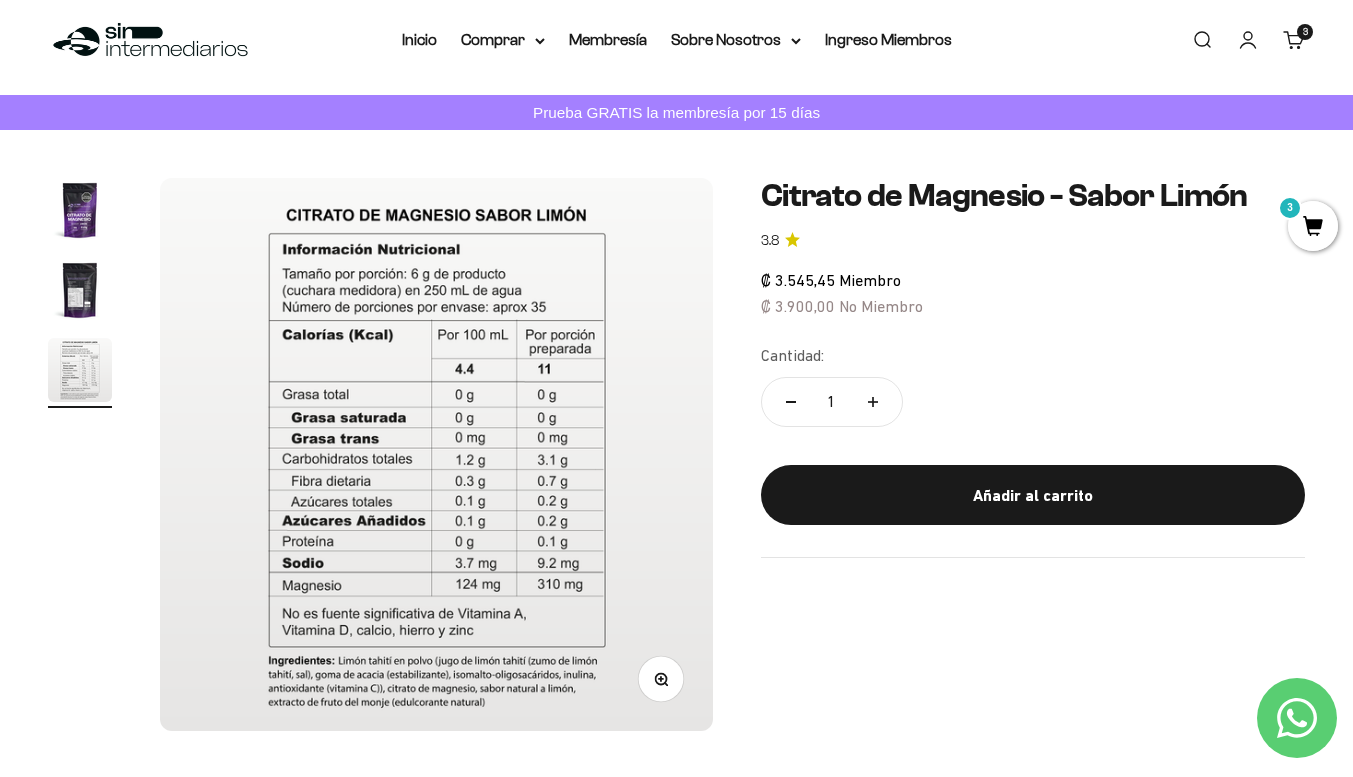 click at bounding box center [436, 454] 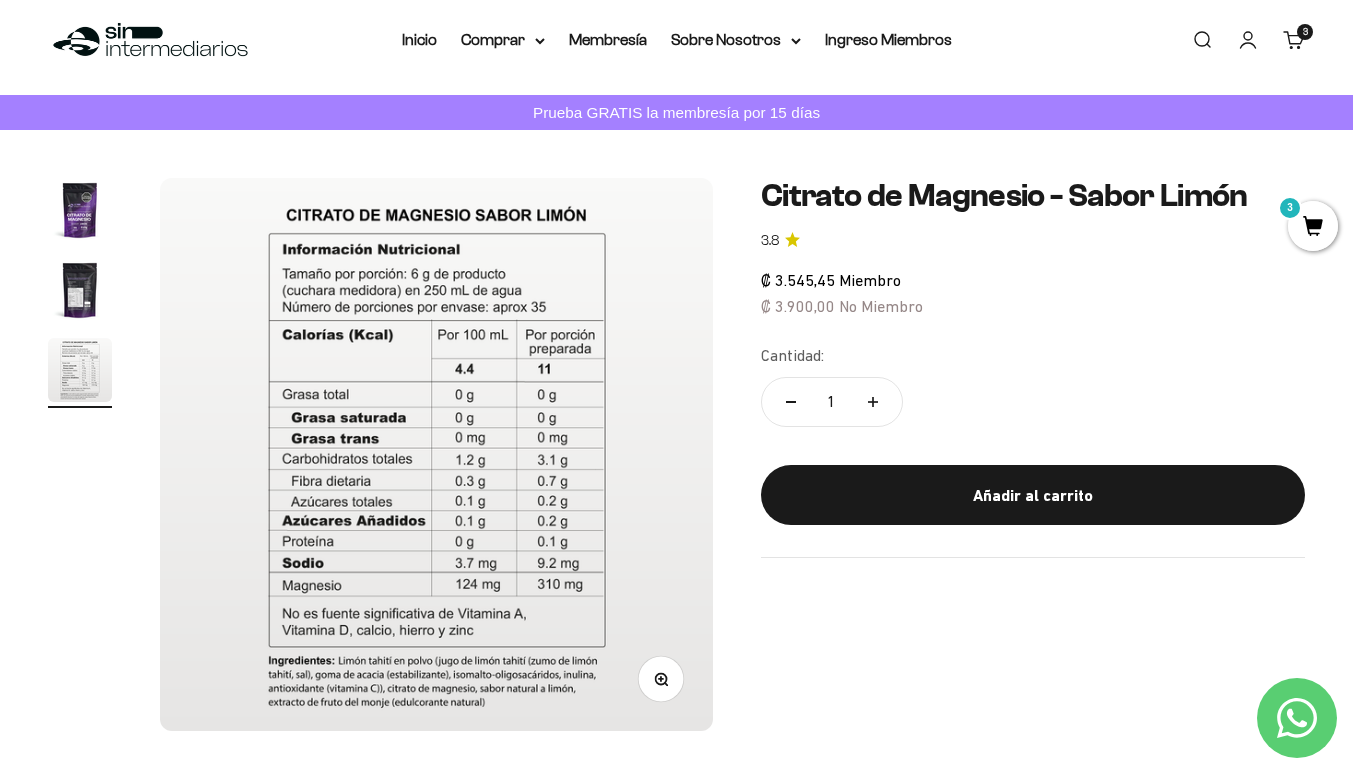 click at bounding box center [80, 290] 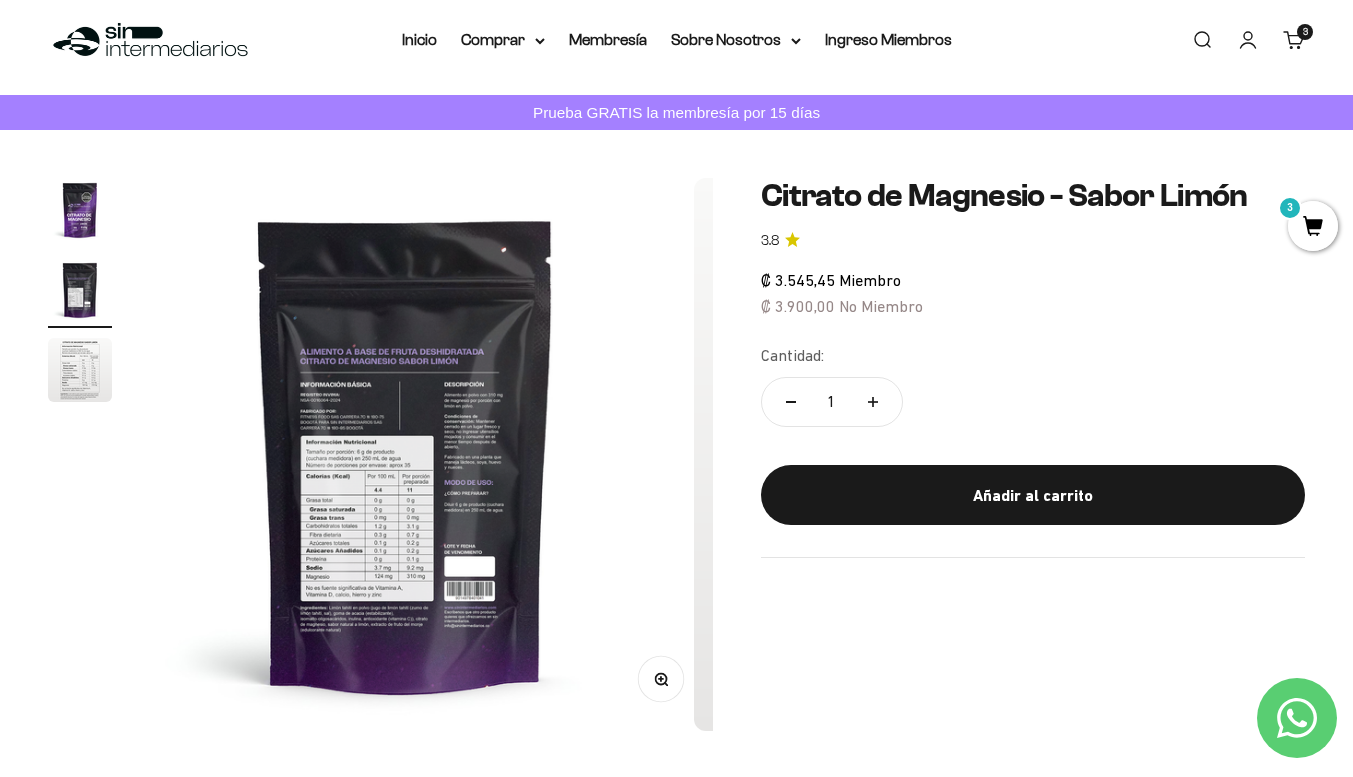 scroll, scrollTop: 0, scrollLeft: 565, axis: horizontal 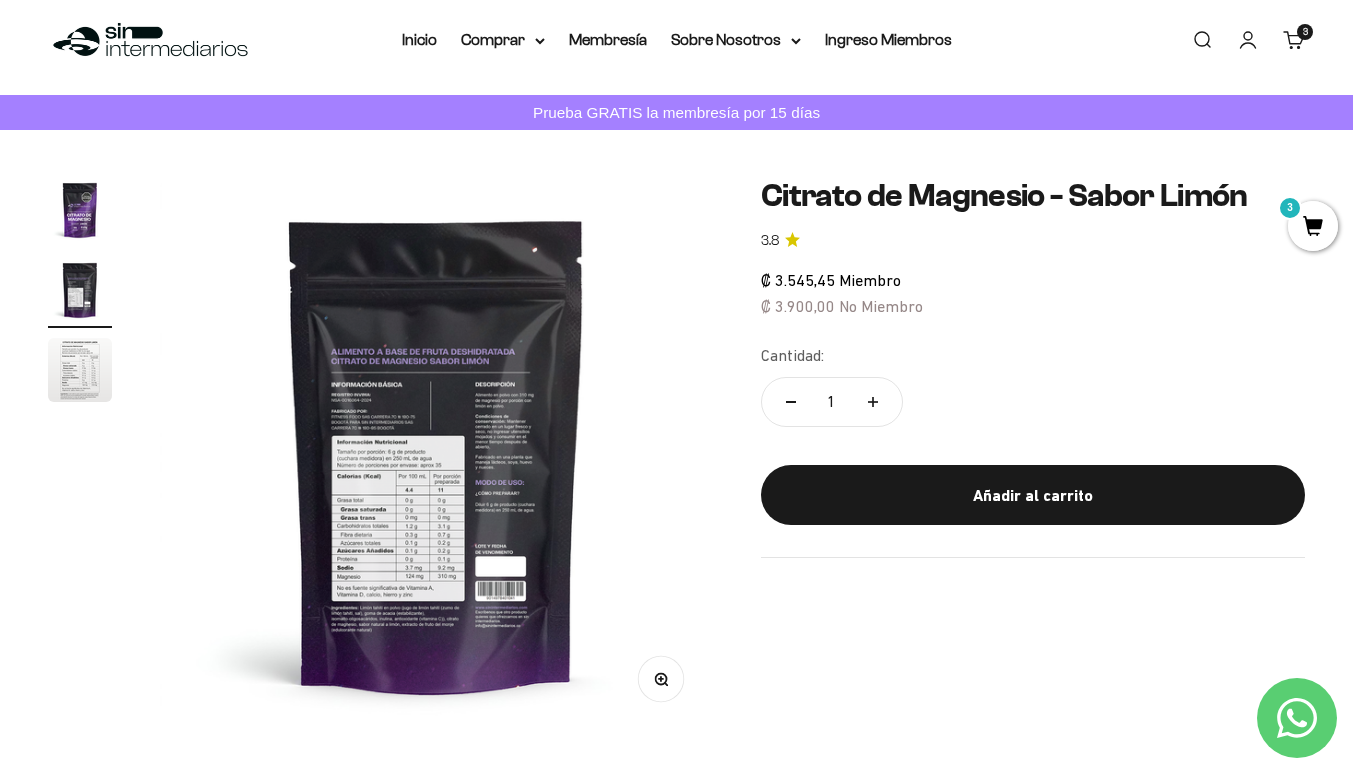 click at bounding box center (80, 210) 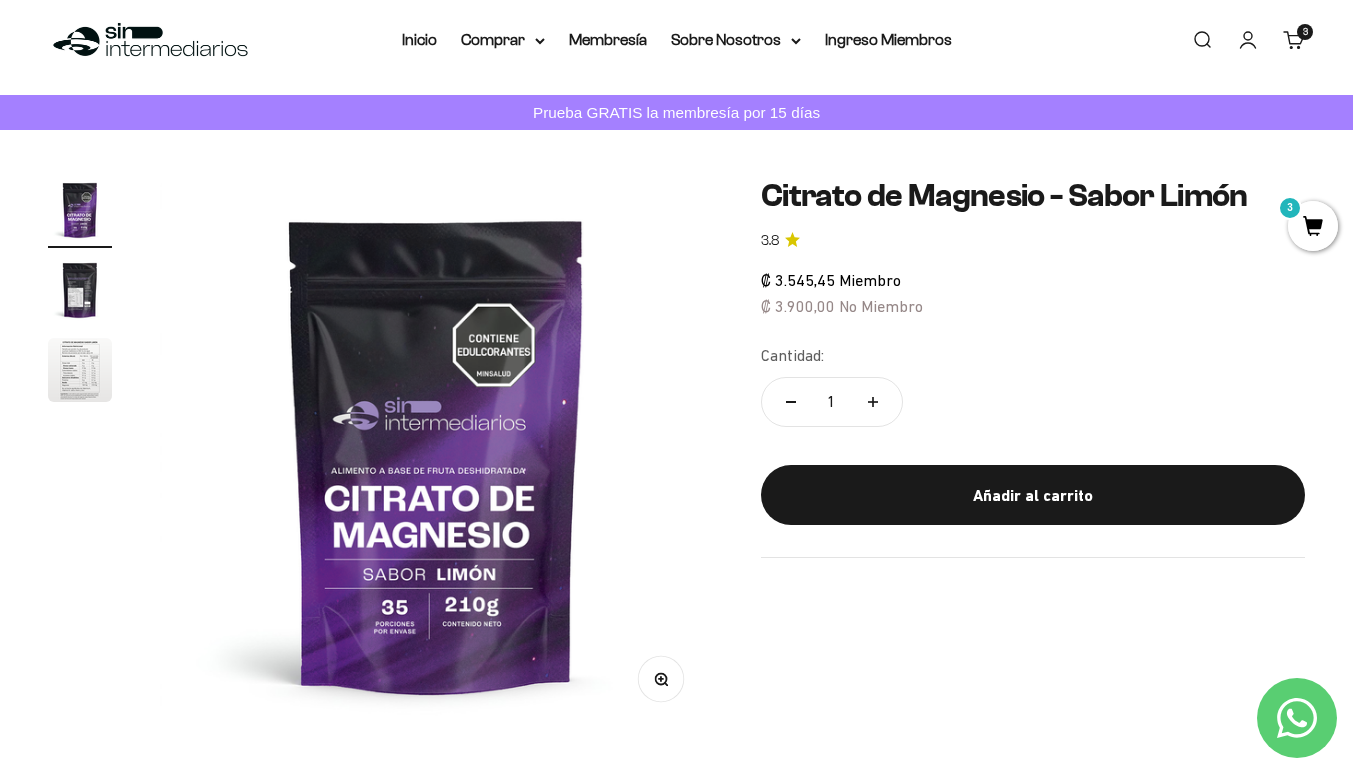 scroll, scrollTop: 0, scrollLeft: 0, axis: both 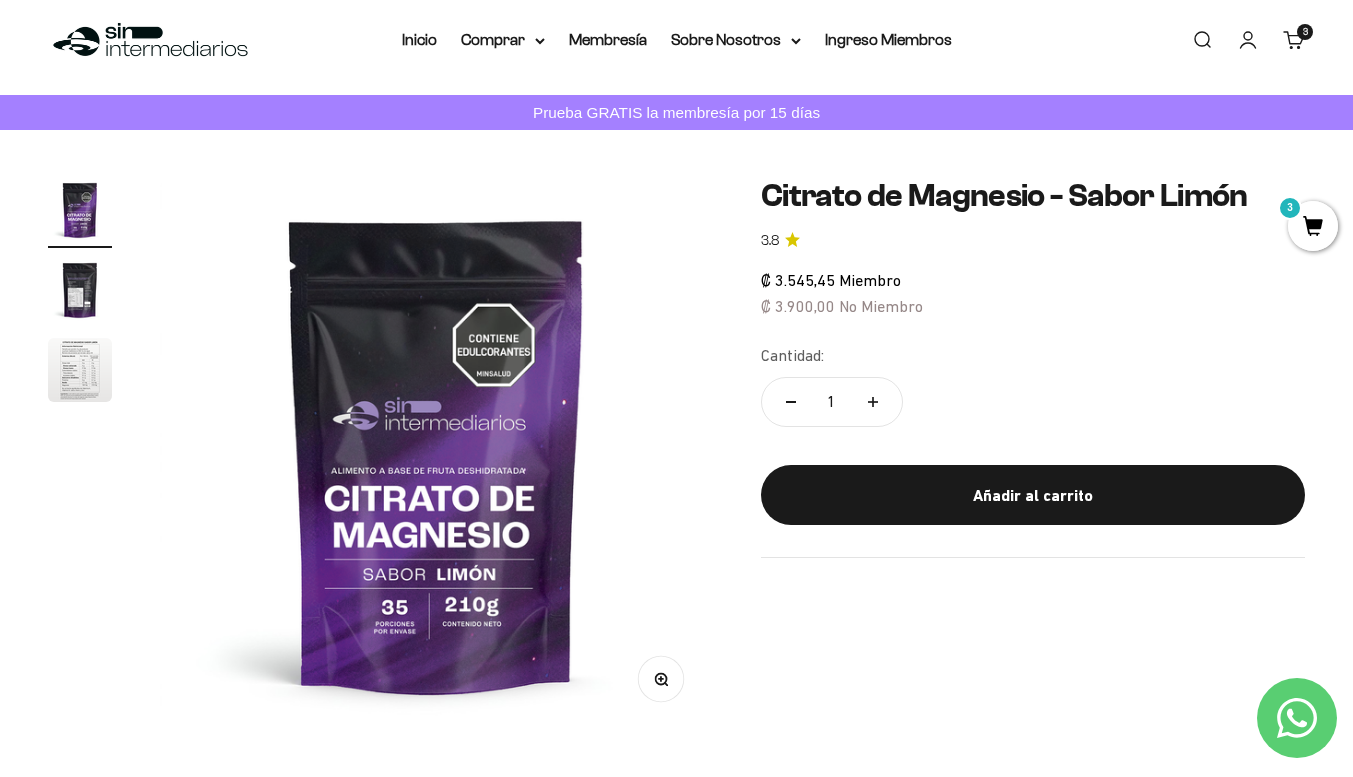 click on "Iniciar sesión" at bounding box center [1248, 40] 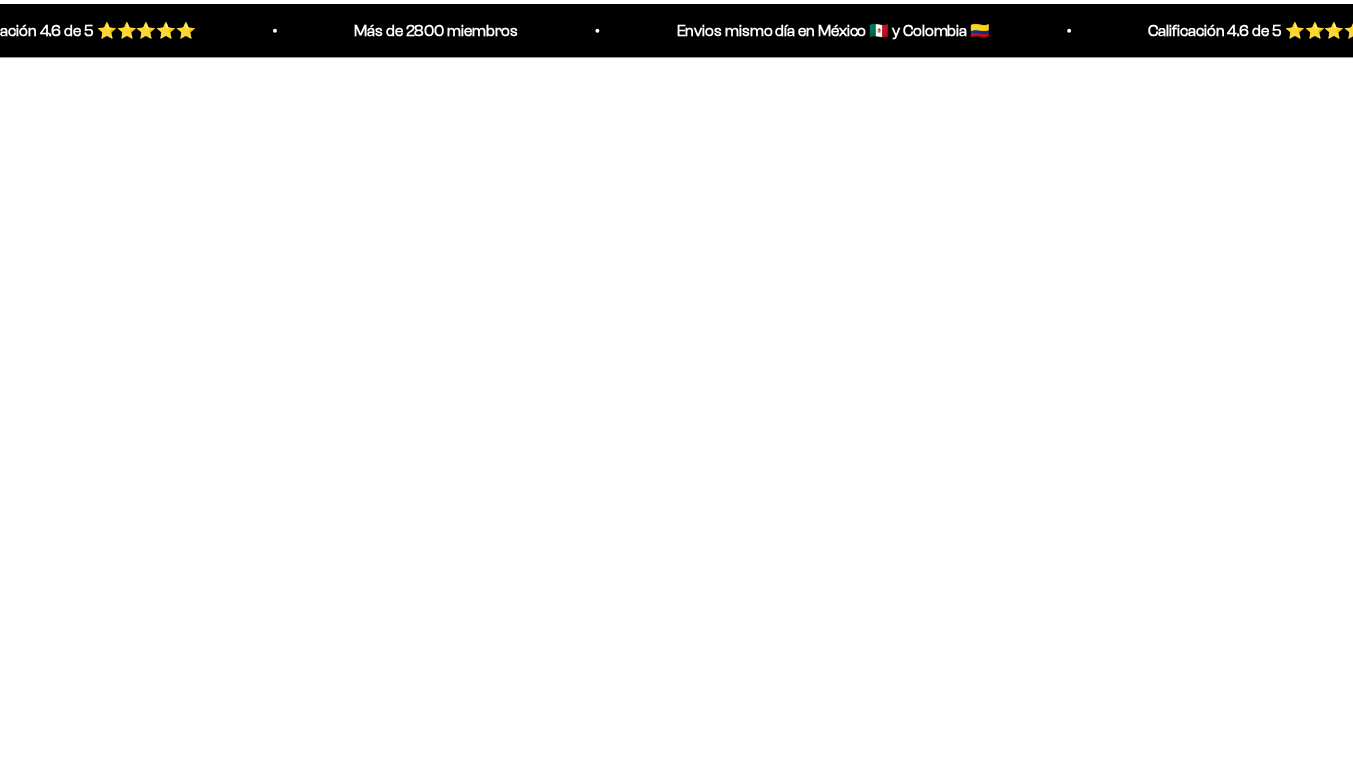 scroll, scrollTop: 0, scrollLeft: 0, axis: both 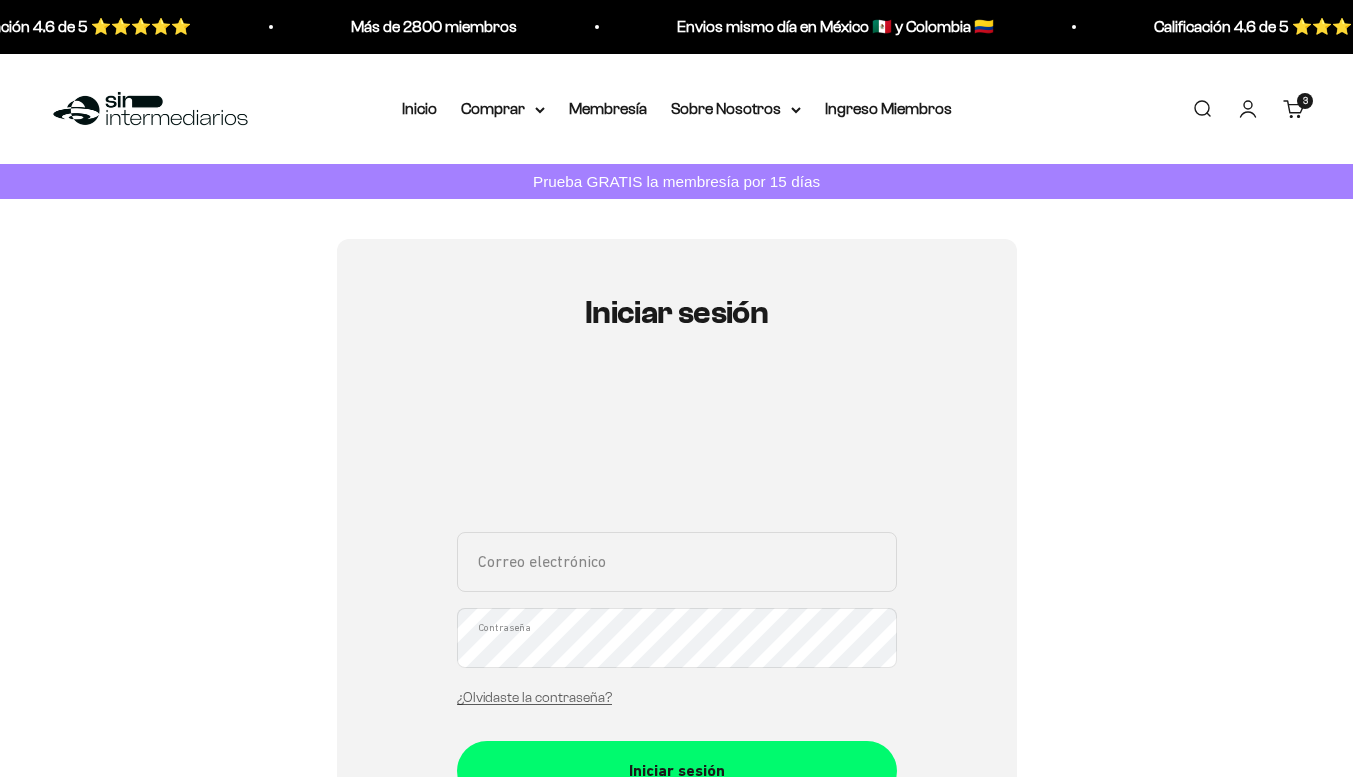 click on "Prueba GRATIS la membresía por 15 días" at bounding box center [676, 181] 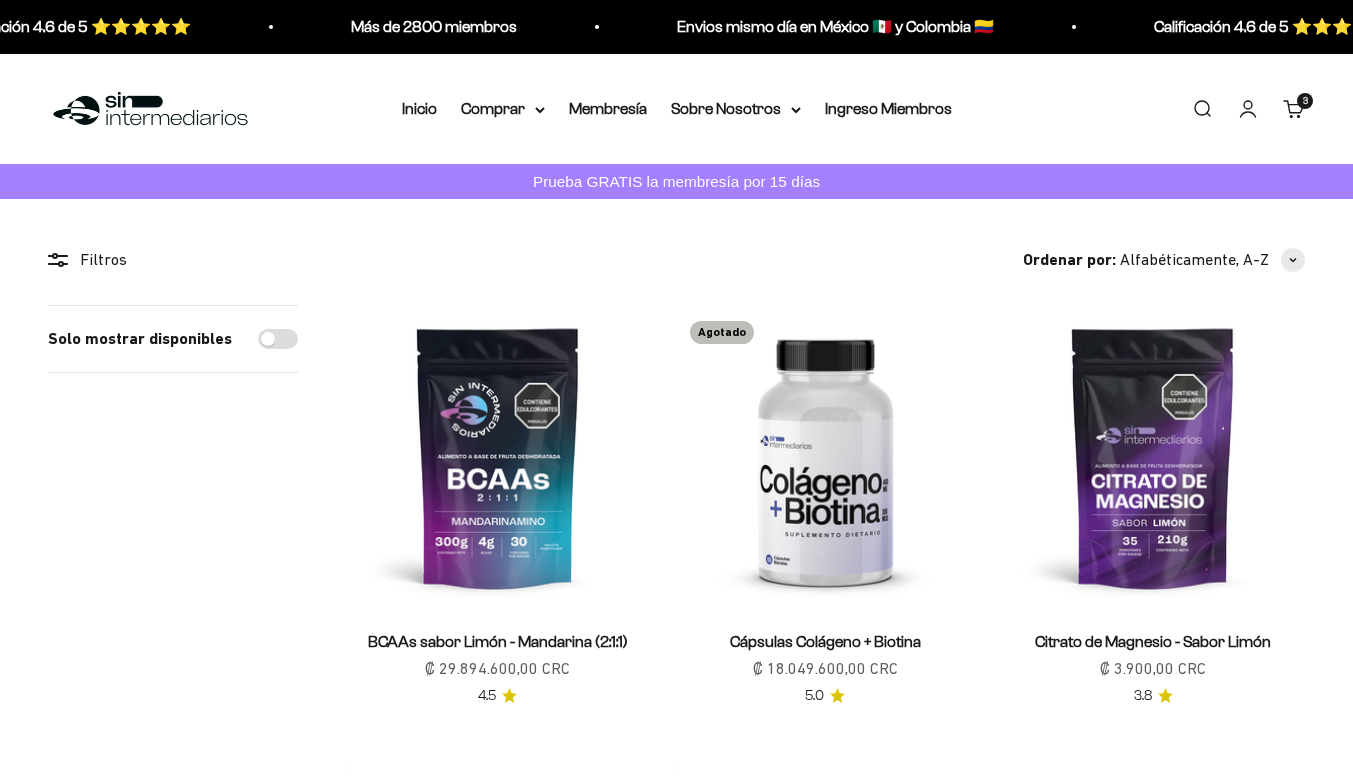 scroll, scrollTop: 0, scrollLeft: 0, axis: both 